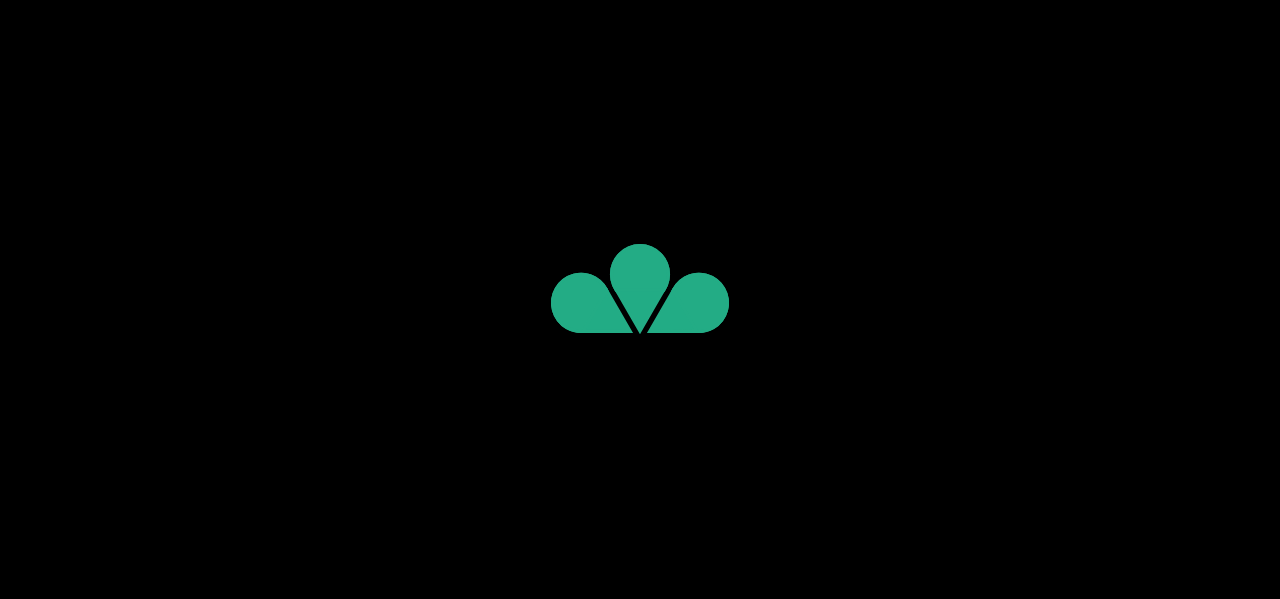 scroll, scrollTop: 0, scrollLeft: 0, axis: both 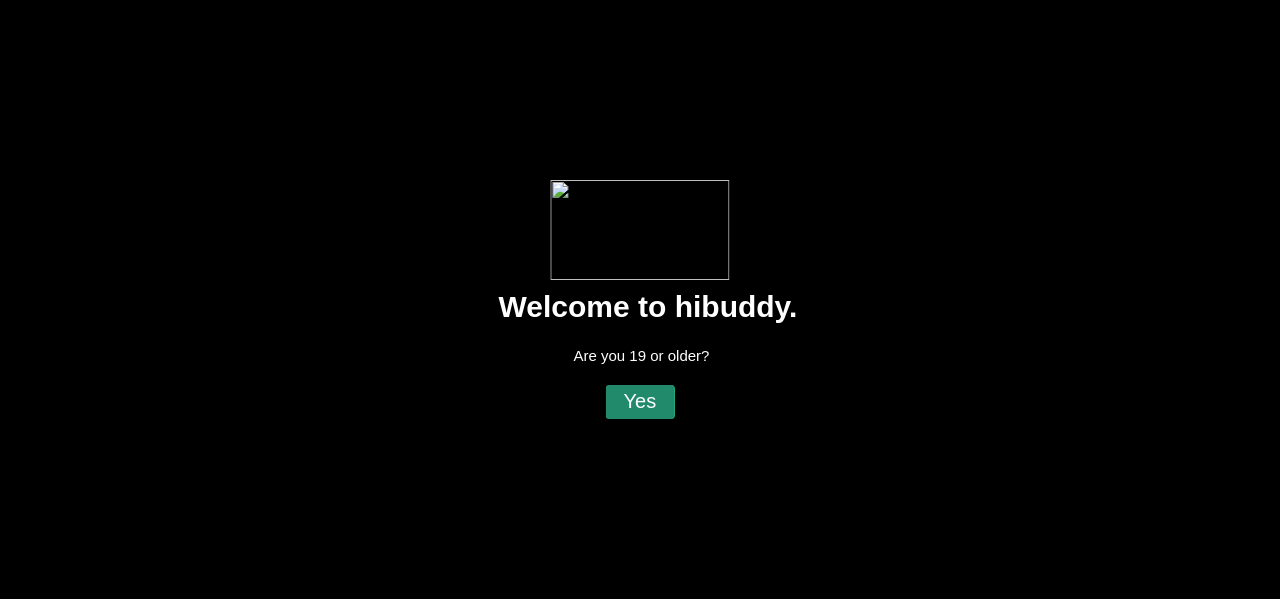 click at bounding box center [640, 299] 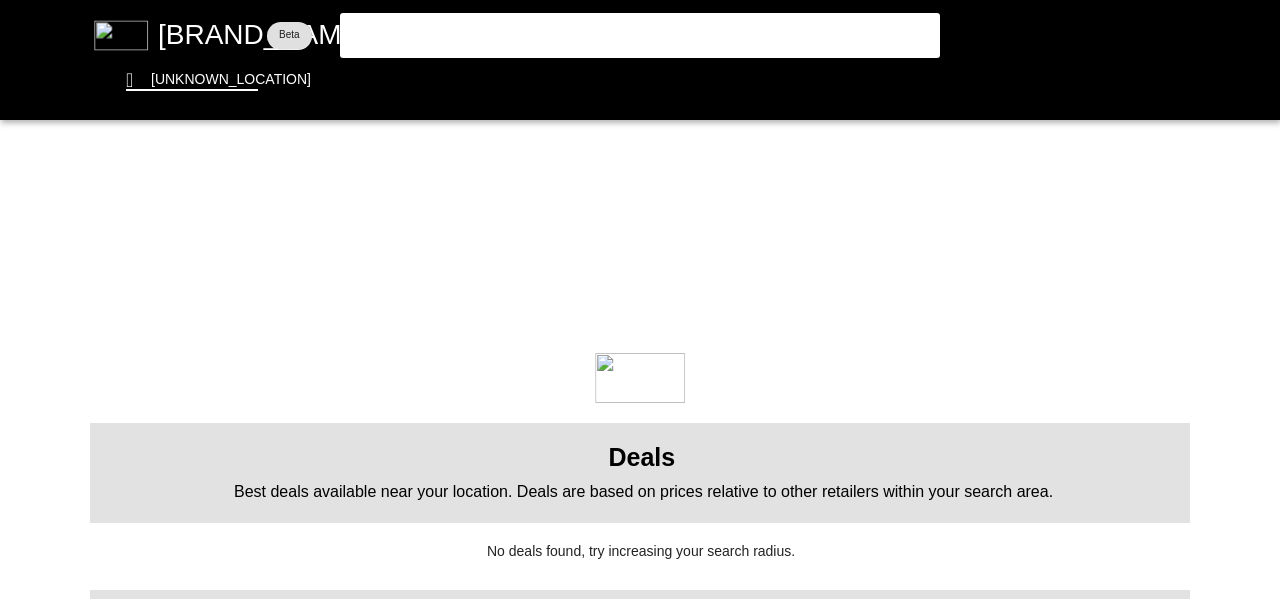 click at bounding box center [640, 299] 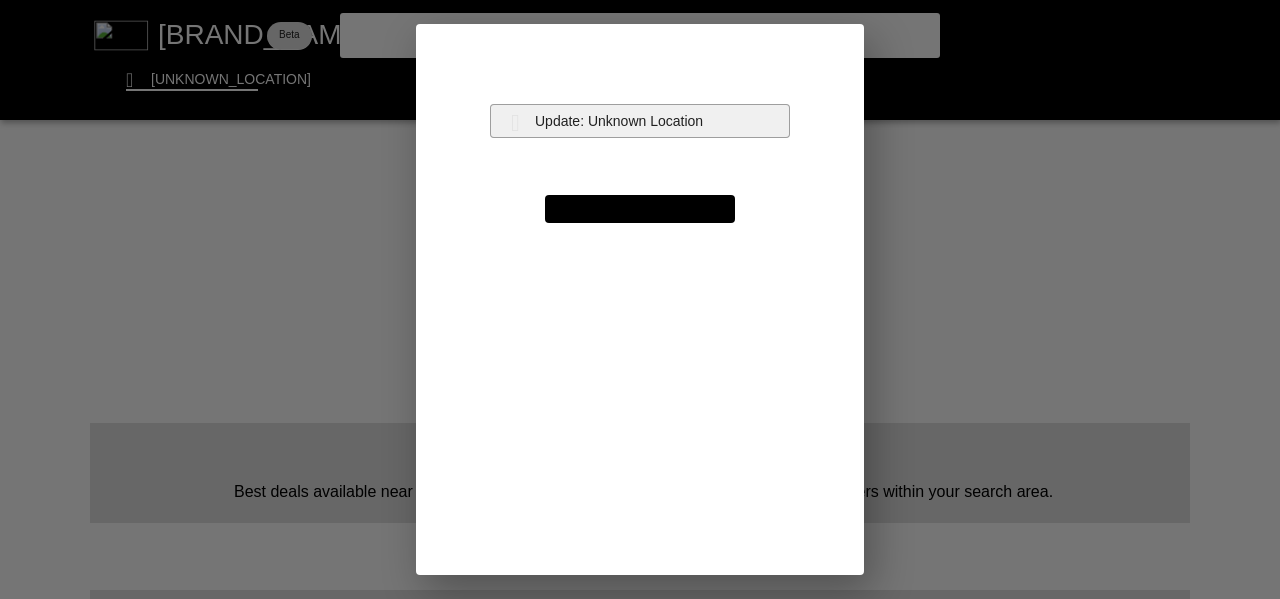 click at bounding box center [640, 299] 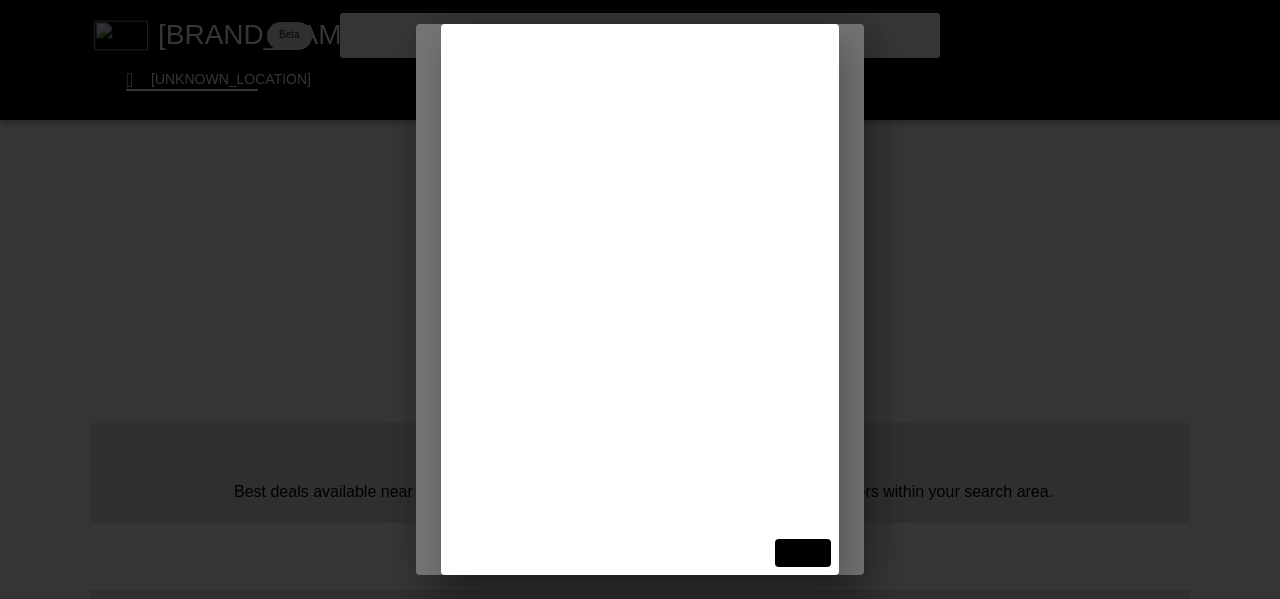 click at bounding box center [640, 299] 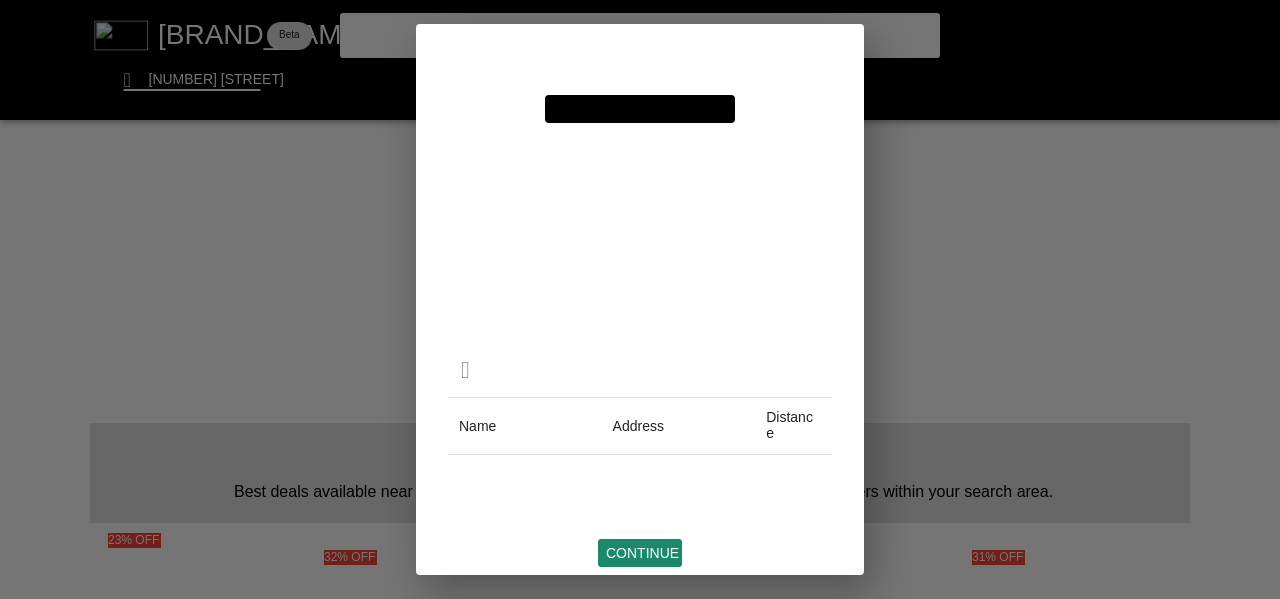 click at bounding box center (640, 299) 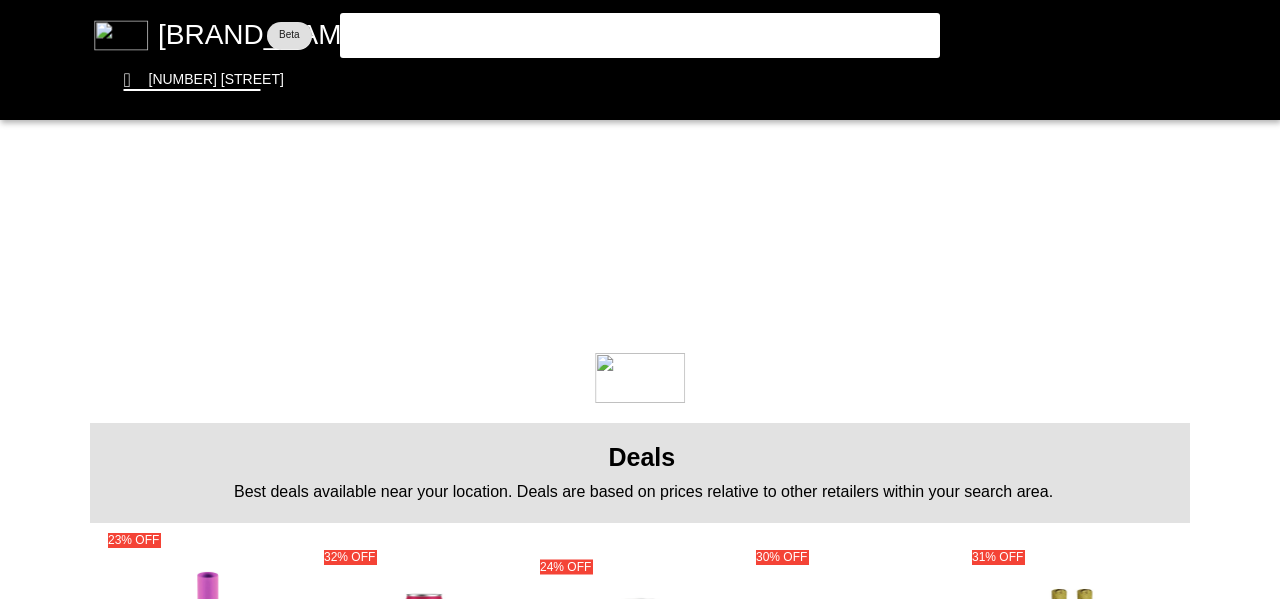 click at bounding box center (640, 299) 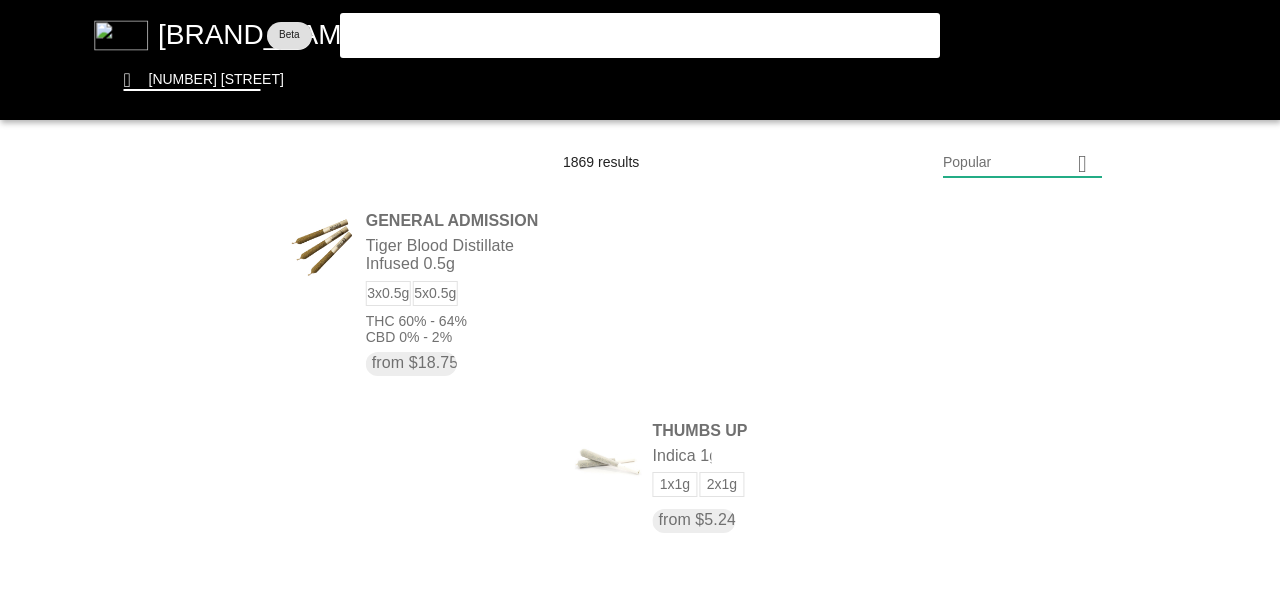 click at bounding box center (640, 299) 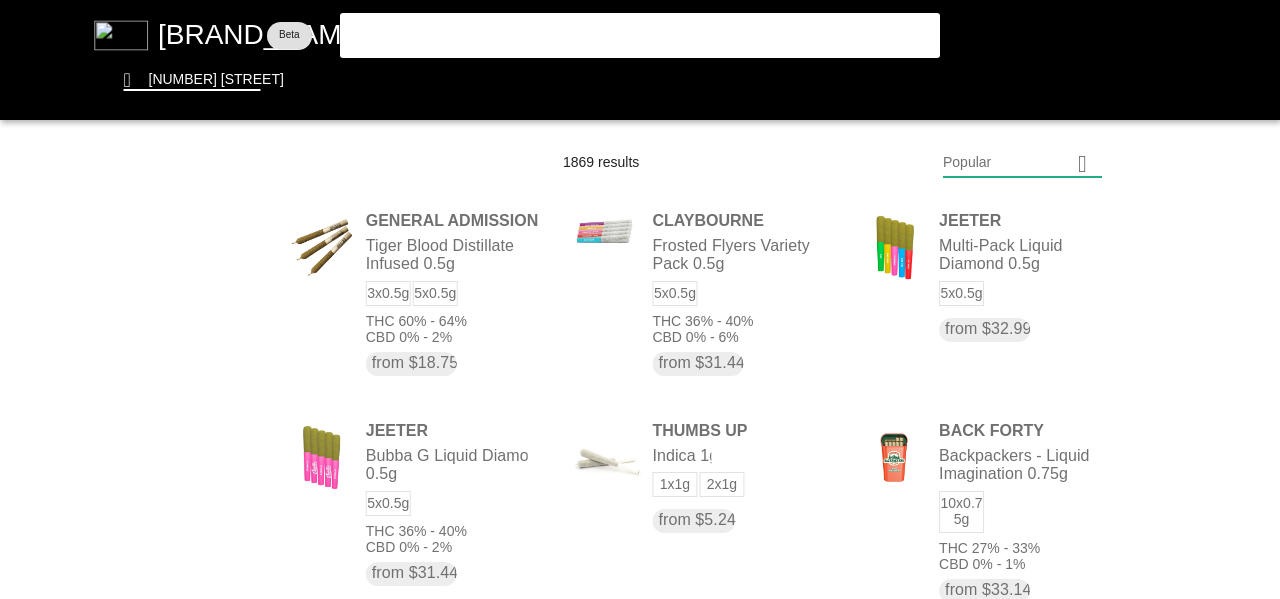 click at bounding box center [640, 299] 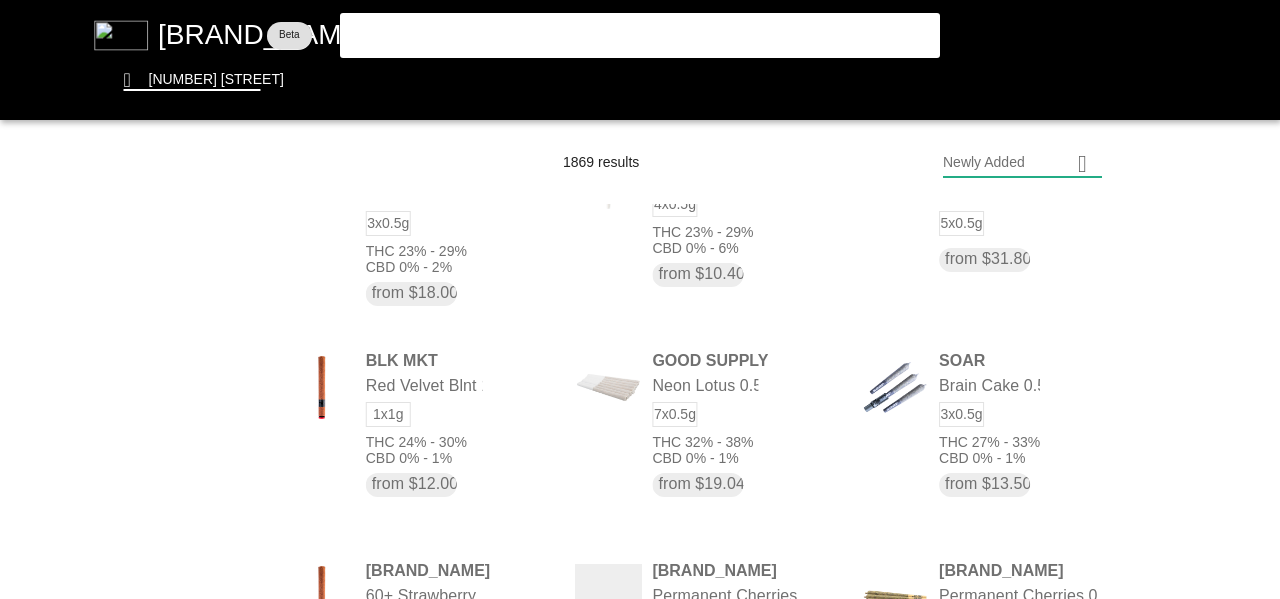 click at bounding box center (640, 299) 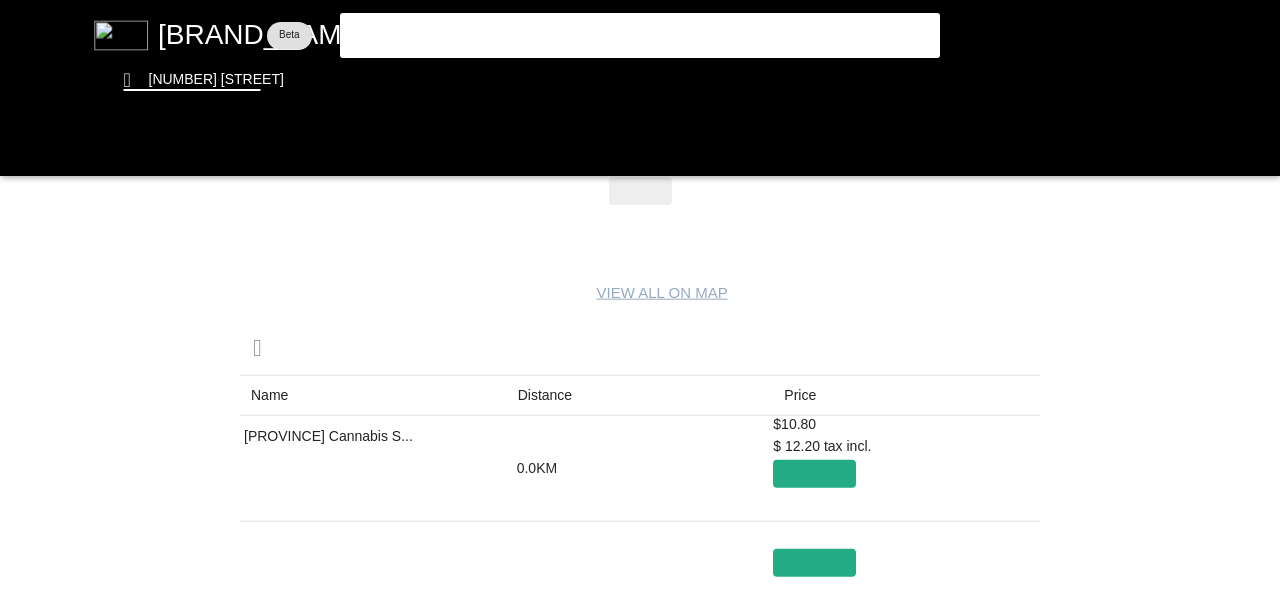 click at bounding box center [640, 299] 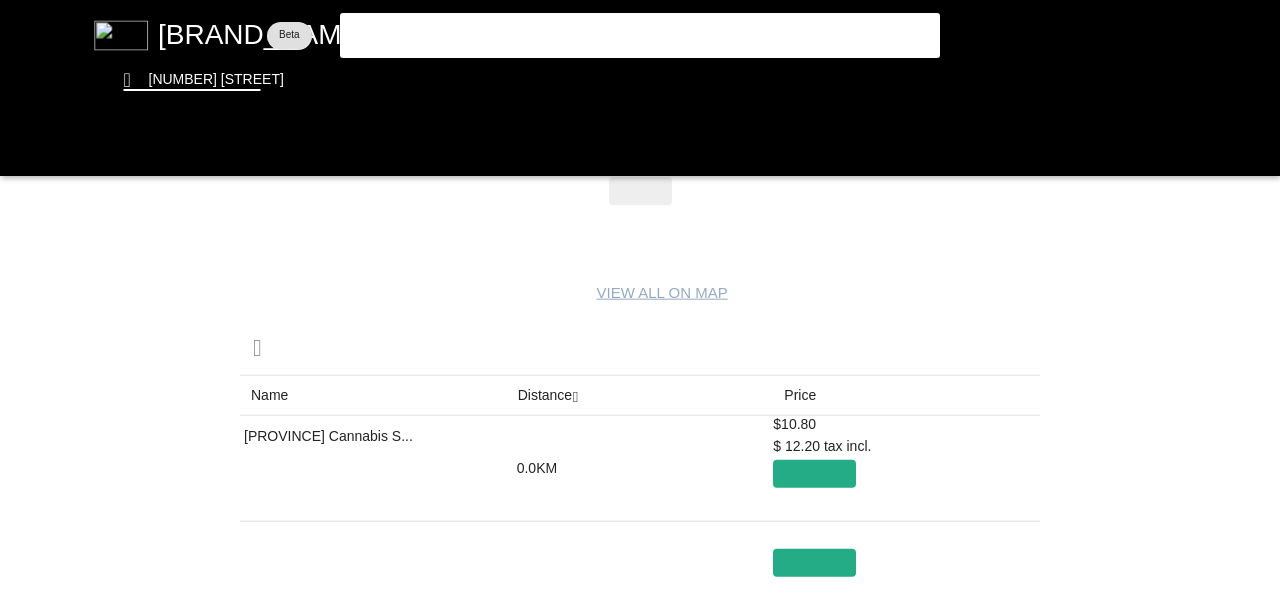 click at bounding box center [640, 299] 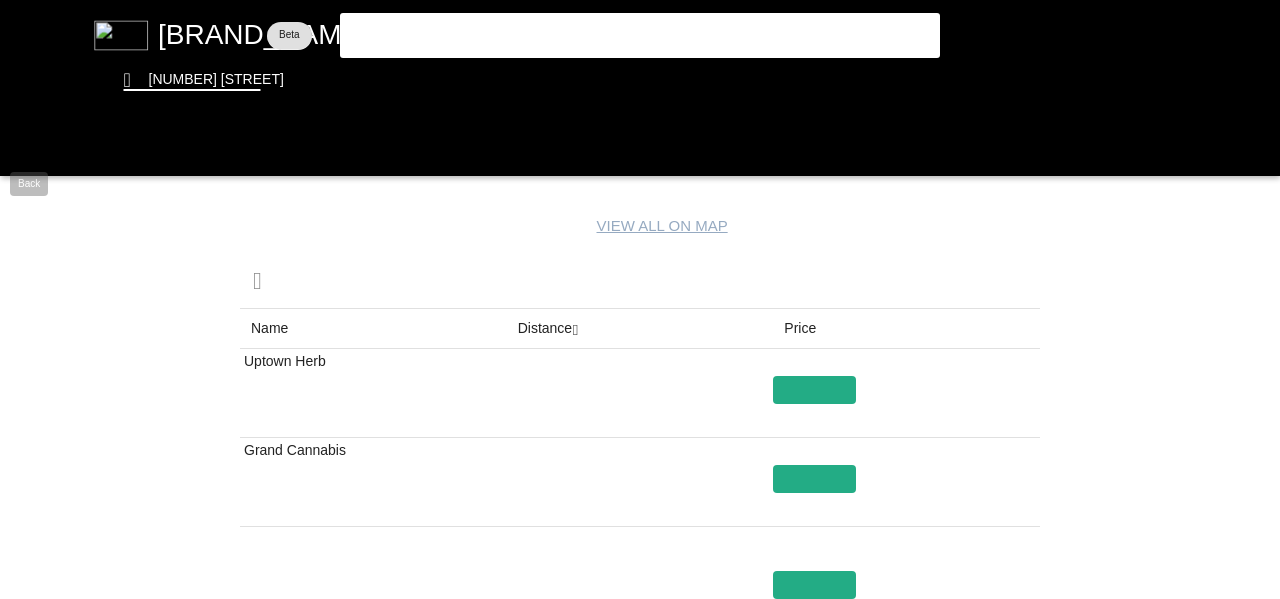 click at bounding box center [640, 299] 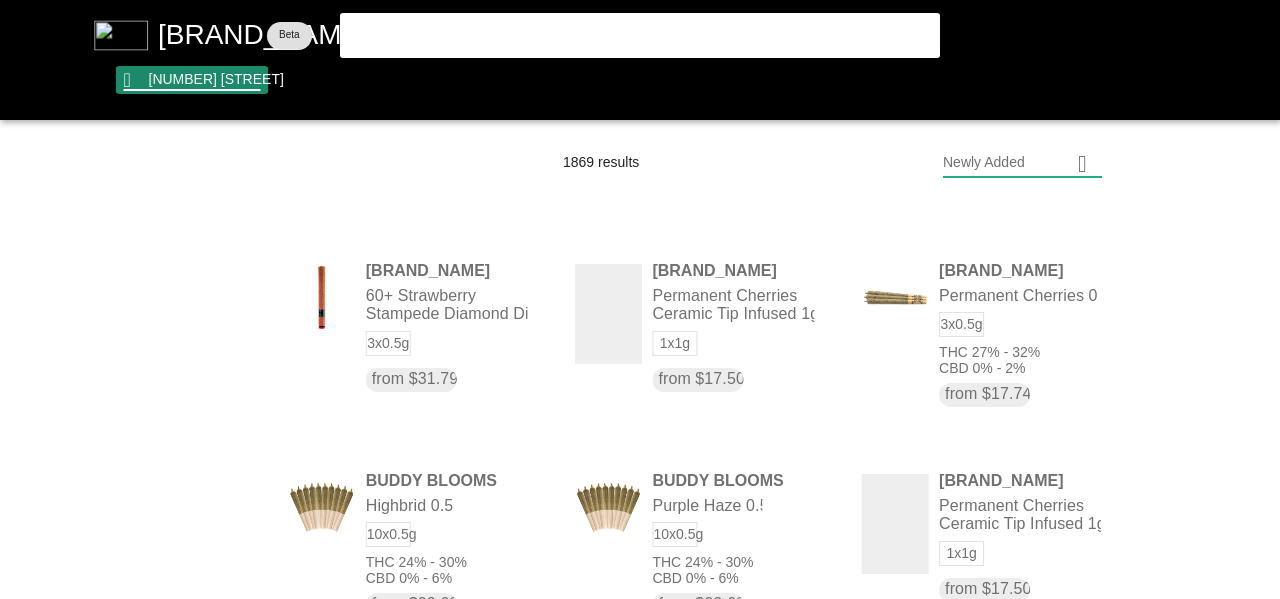 click at bounding box center (640, 299) 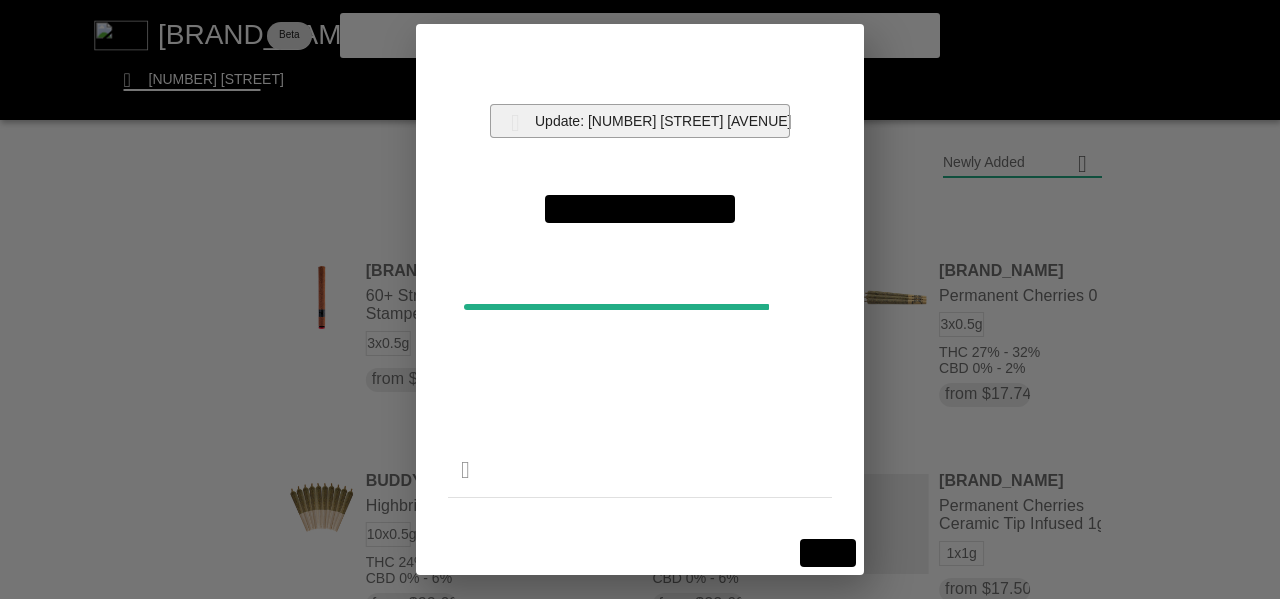 click at bounding box center (640, 299) 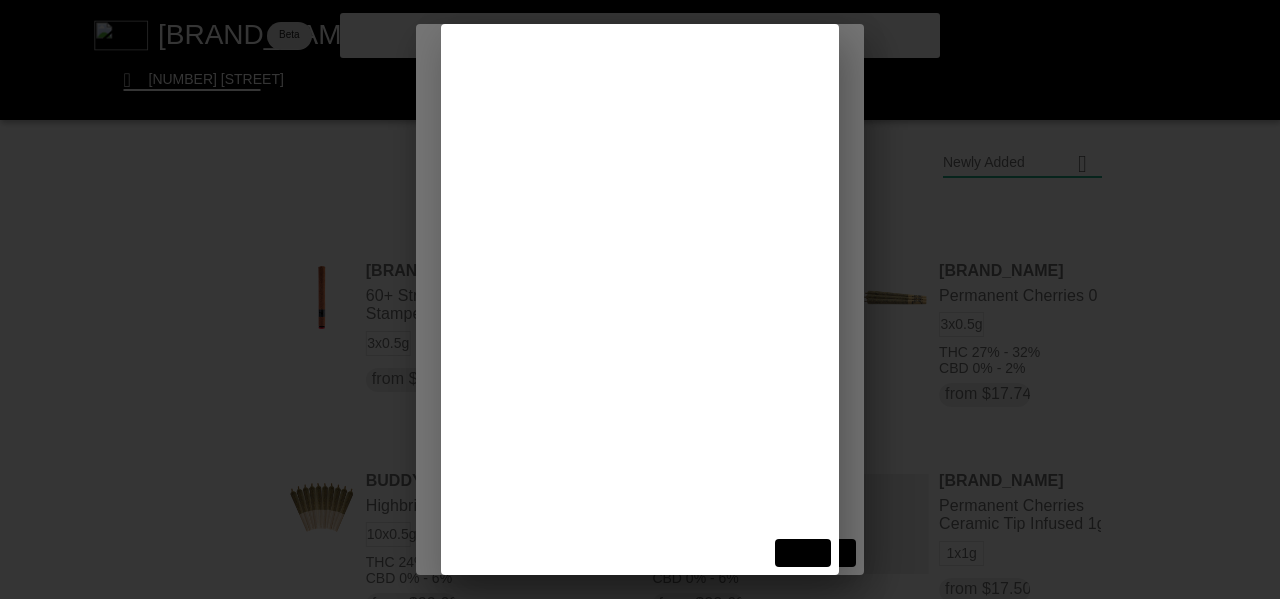 click at bounding box center [640, 299] 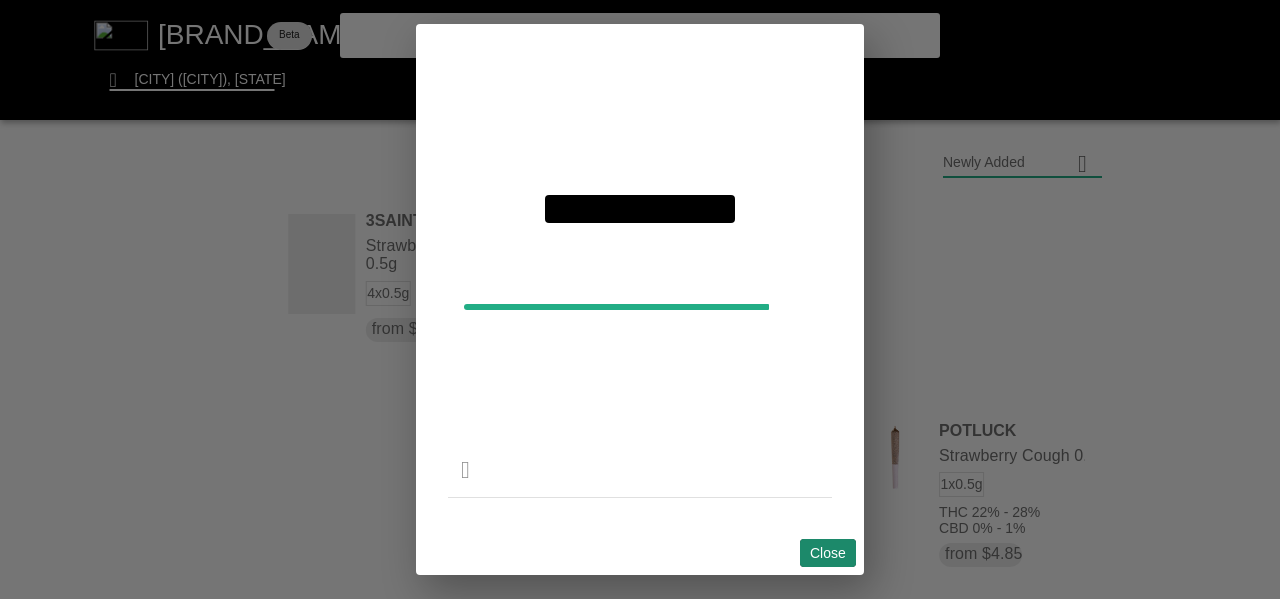 click at bounding box center (640, 299) 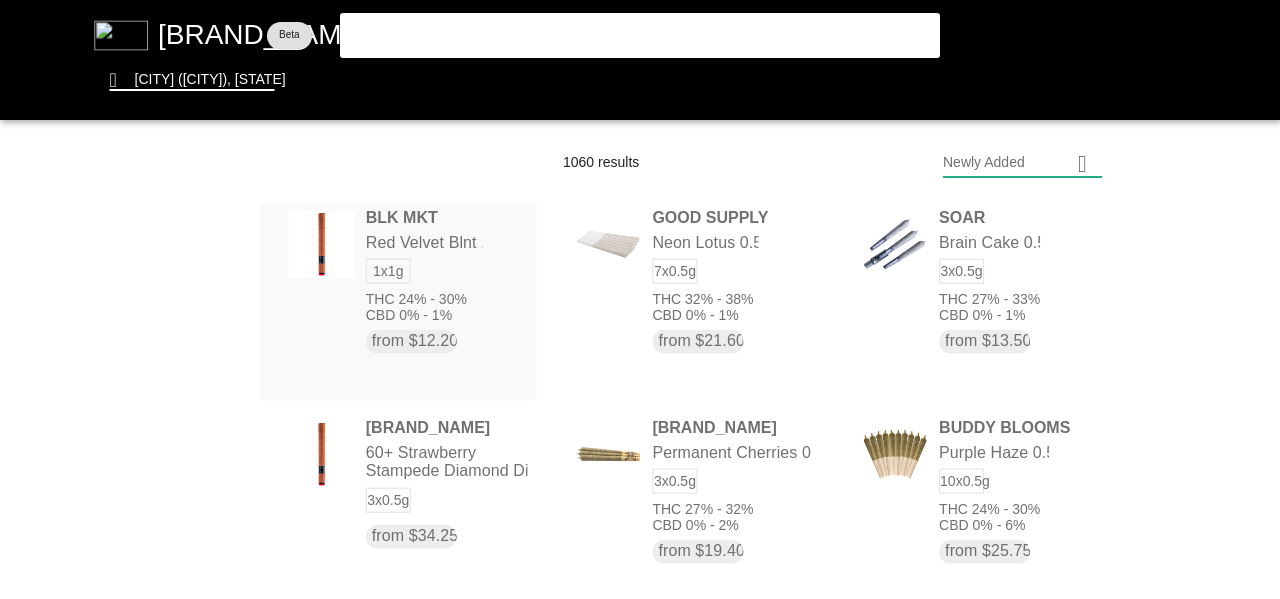 click at bounding box center (640, 299) 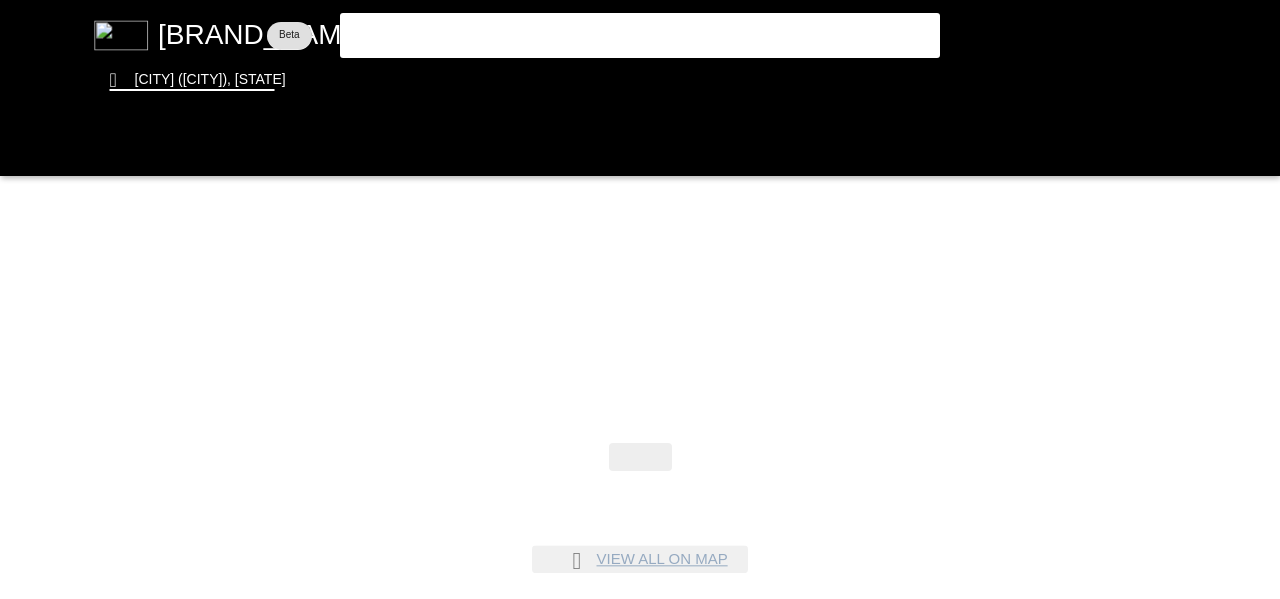 click at bounding box center [640, 299] 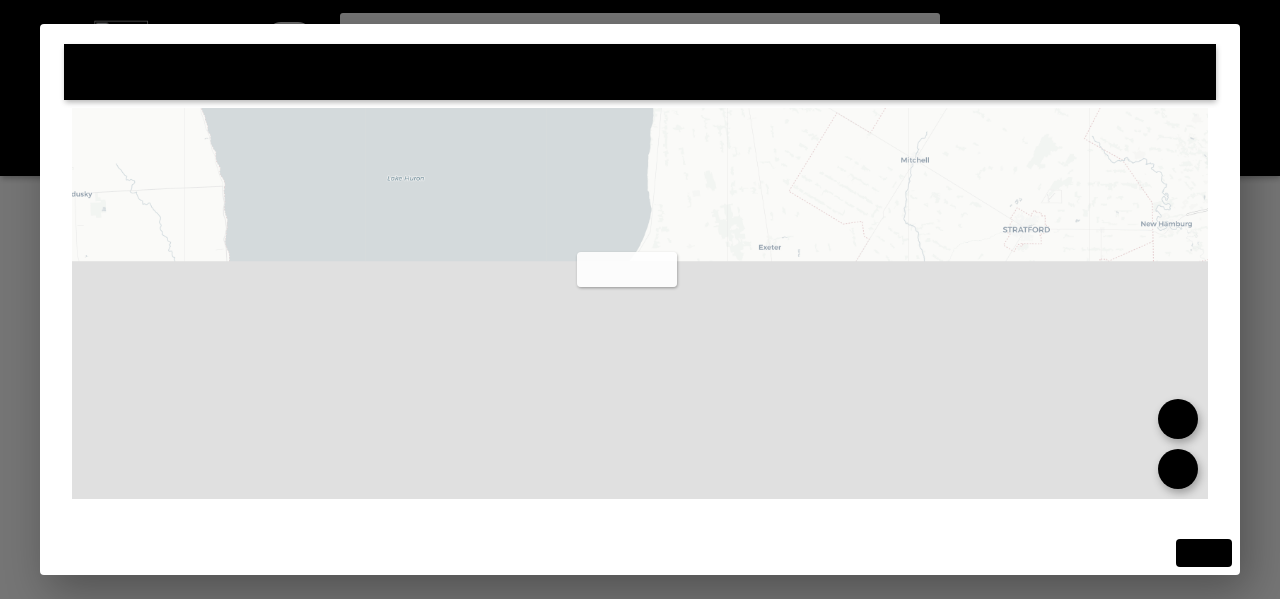 drag, startPoint x: 645, startPoint y: 153, endPoint x: 623, endPoint y: 48, distance: 107.28001 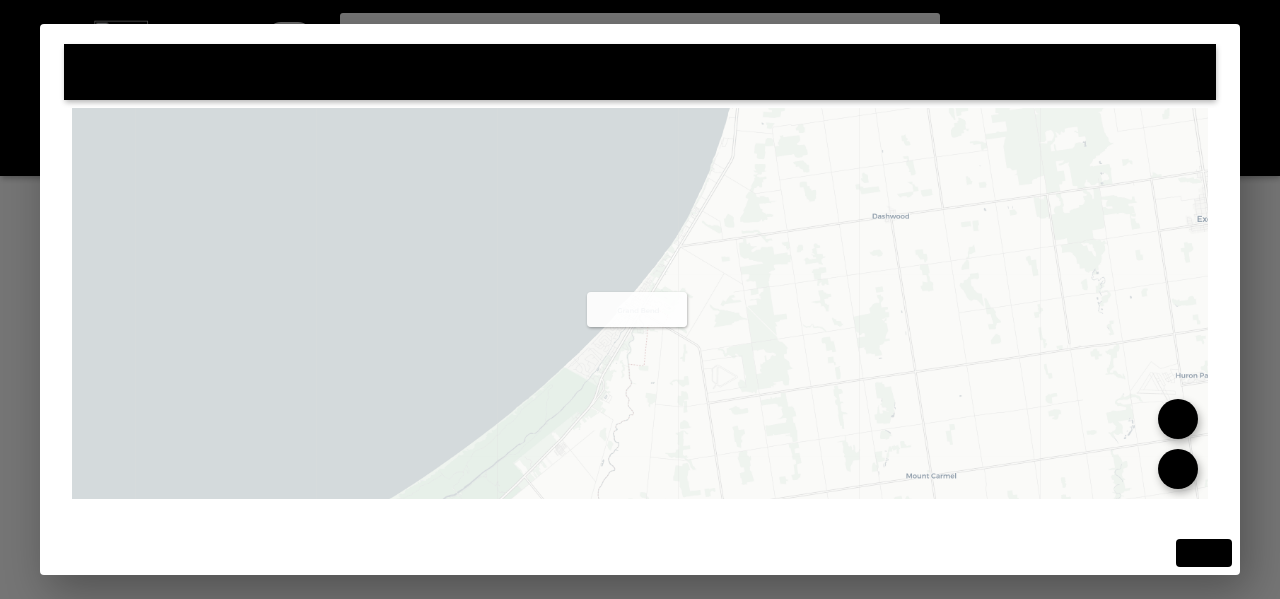 drag, startPoint x: 582, startPoint y: 228, endPoint x: 635, endPoint y: 375, distance: 156.2626 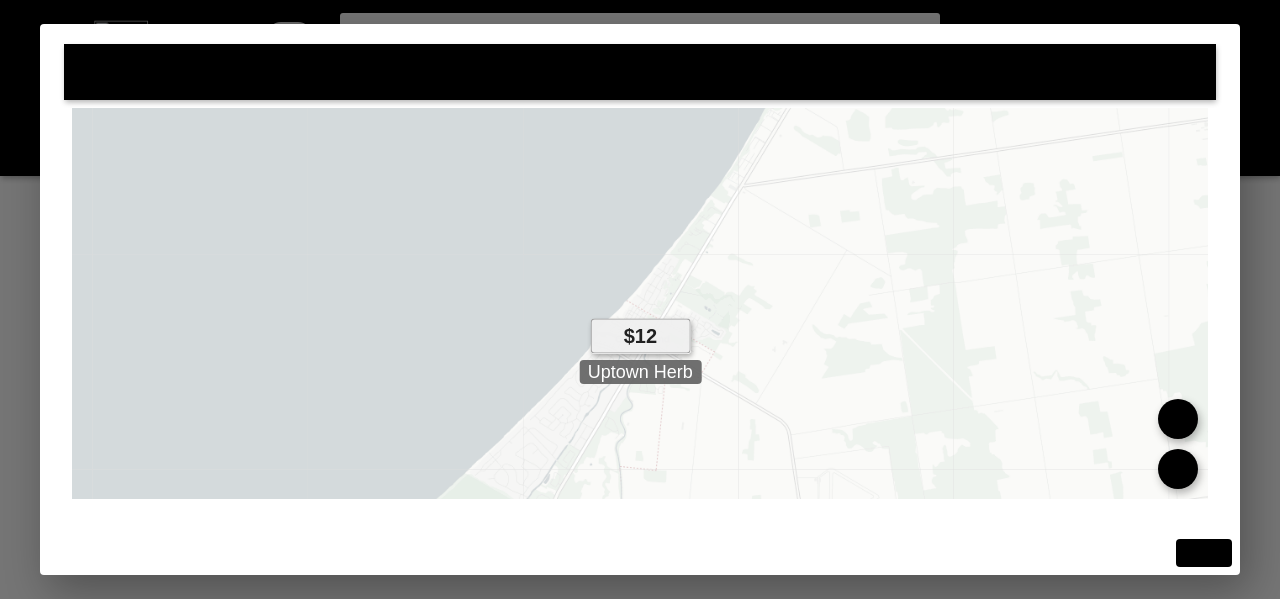 click at bounding box center [640, 299] 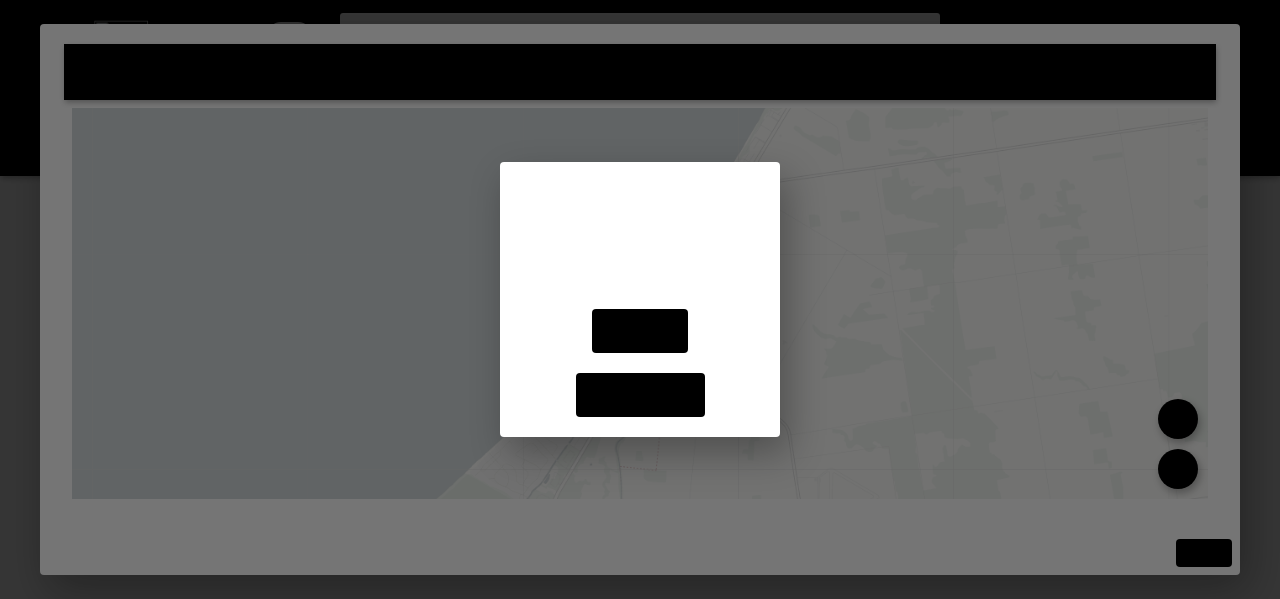 click at bounding box center (640, 299) 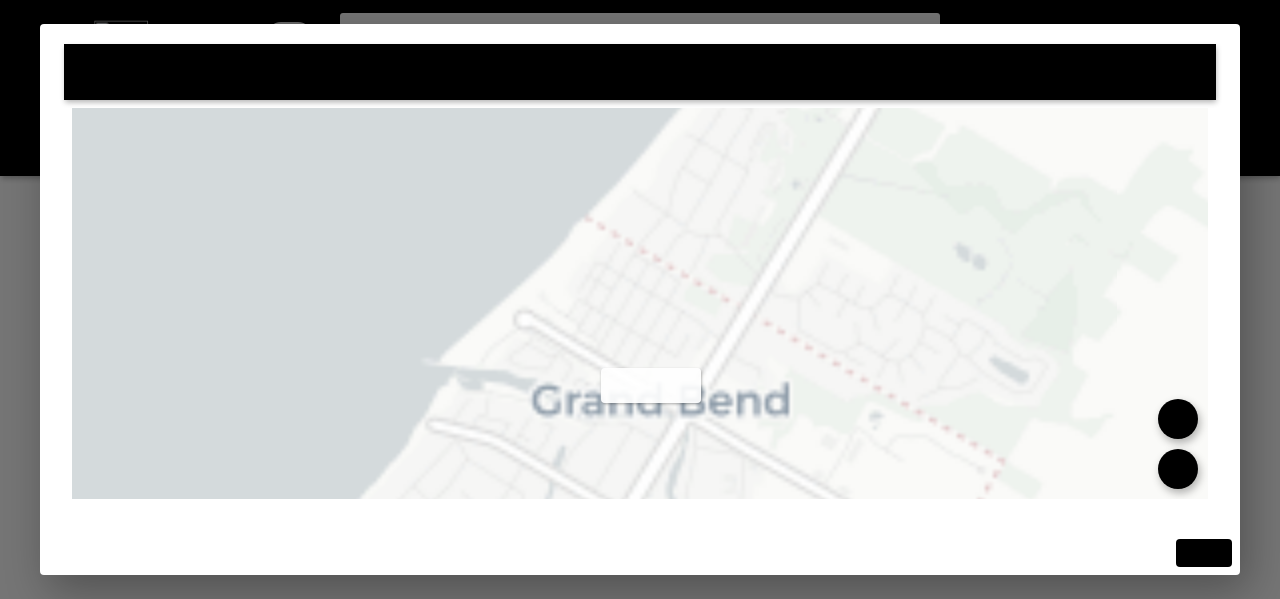 drag, startPoint x: 633, startPoint y: 318, endPoint x: 641, endPoint y: 207, distance: 111.28792 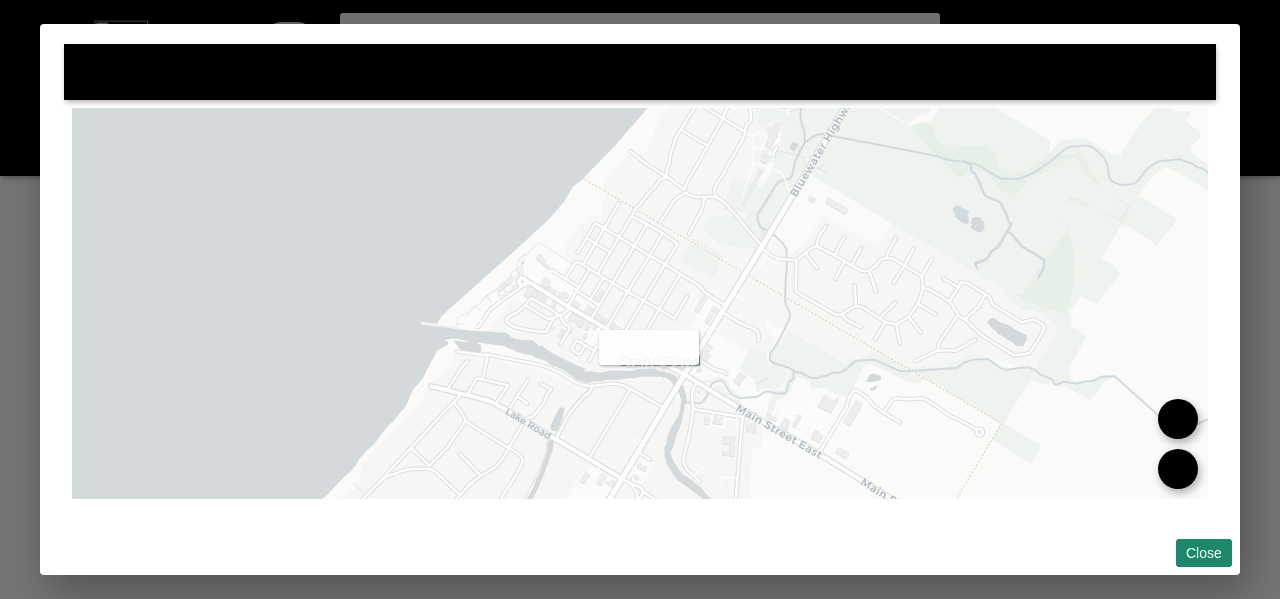 click at bounding box center [640, 299] 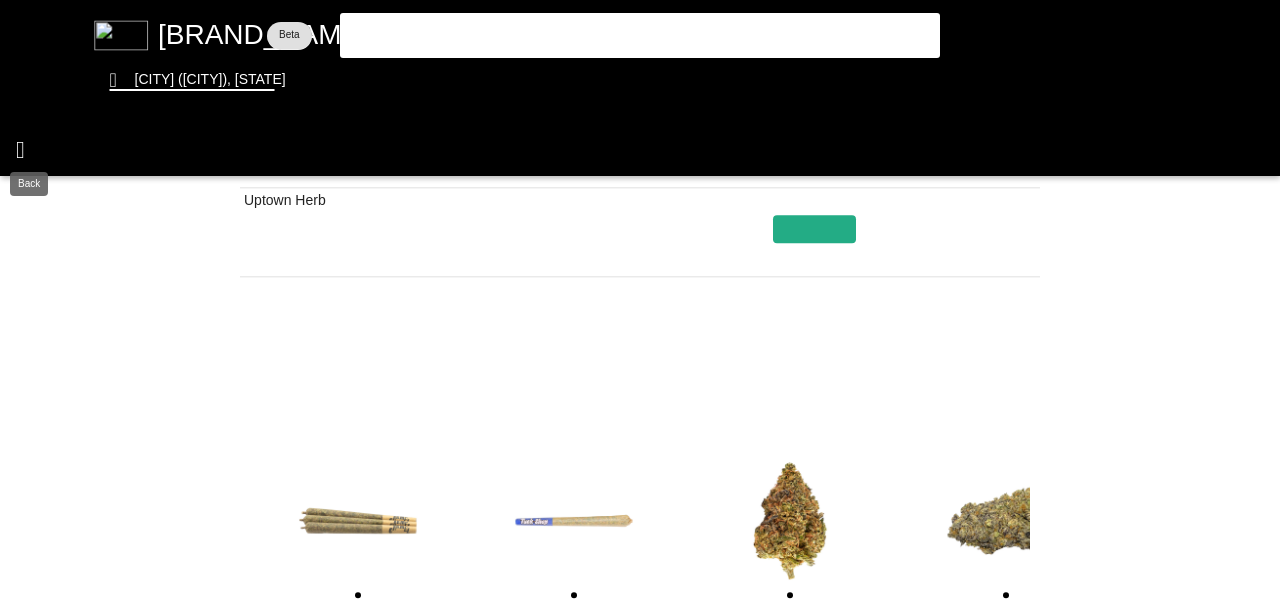 click at bounding box center (640, 299) 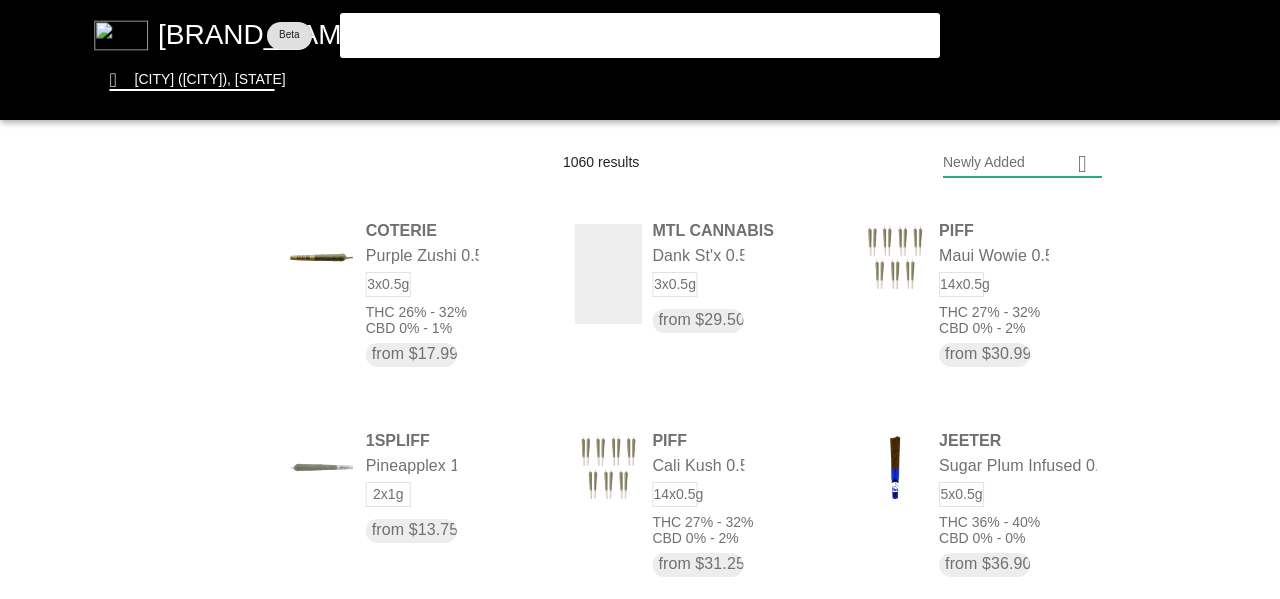 click at bounding box center [640, 299] 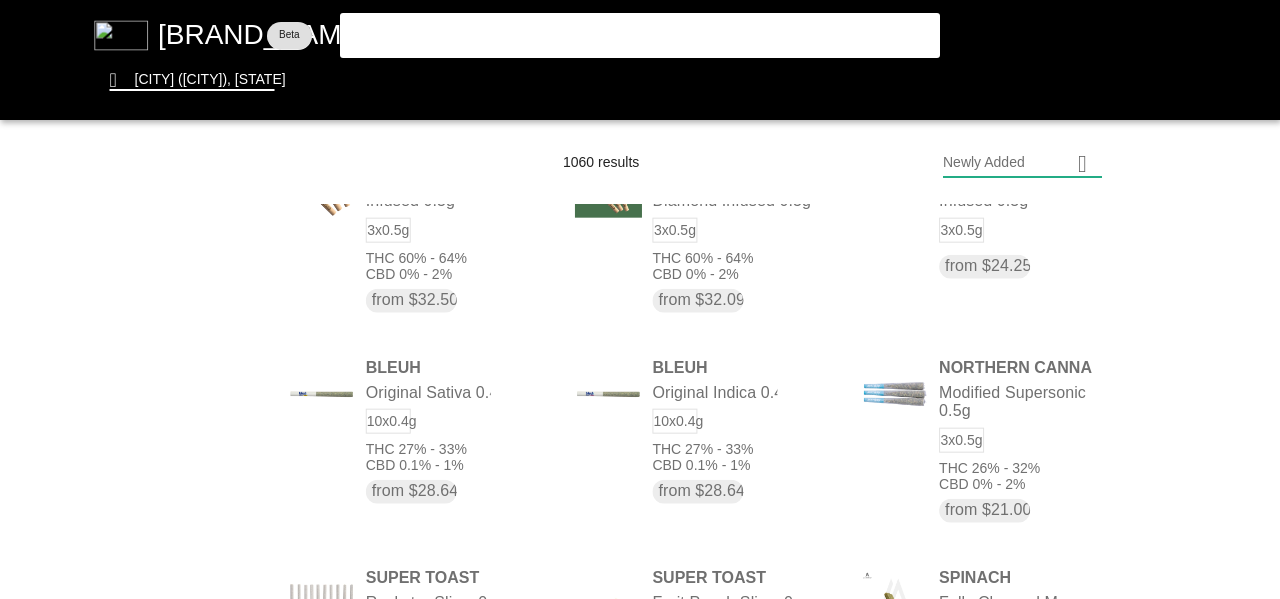 click at bounding box center (640, 299) 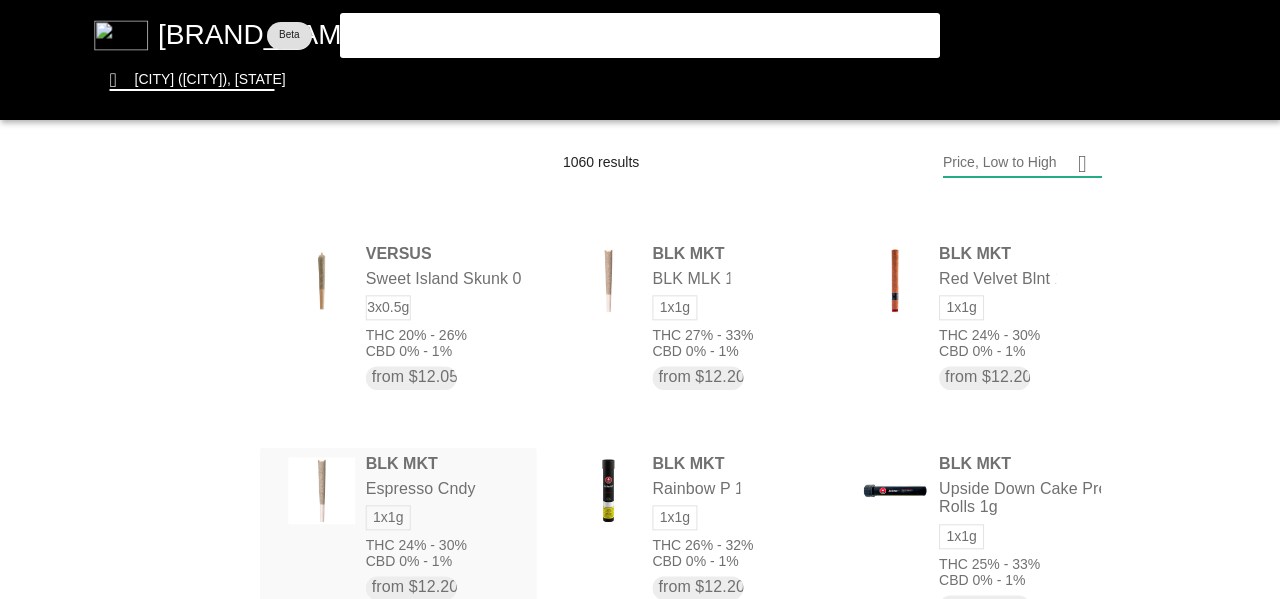 click at bounding box center (640, 299) 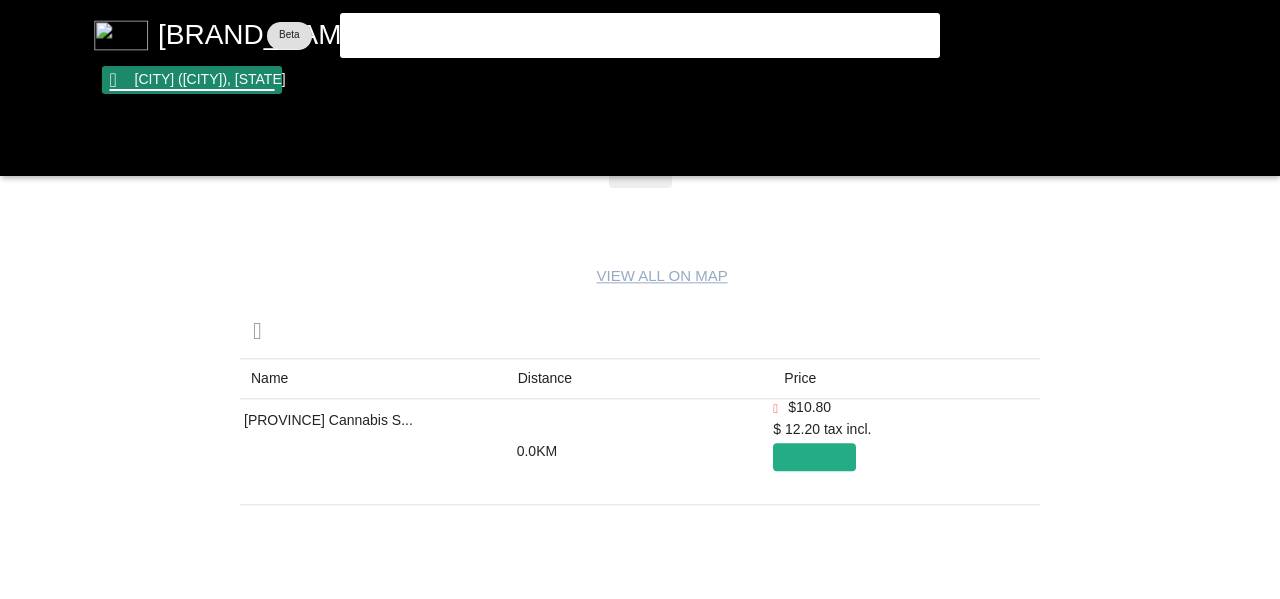 click at bounding box center (640, 299) 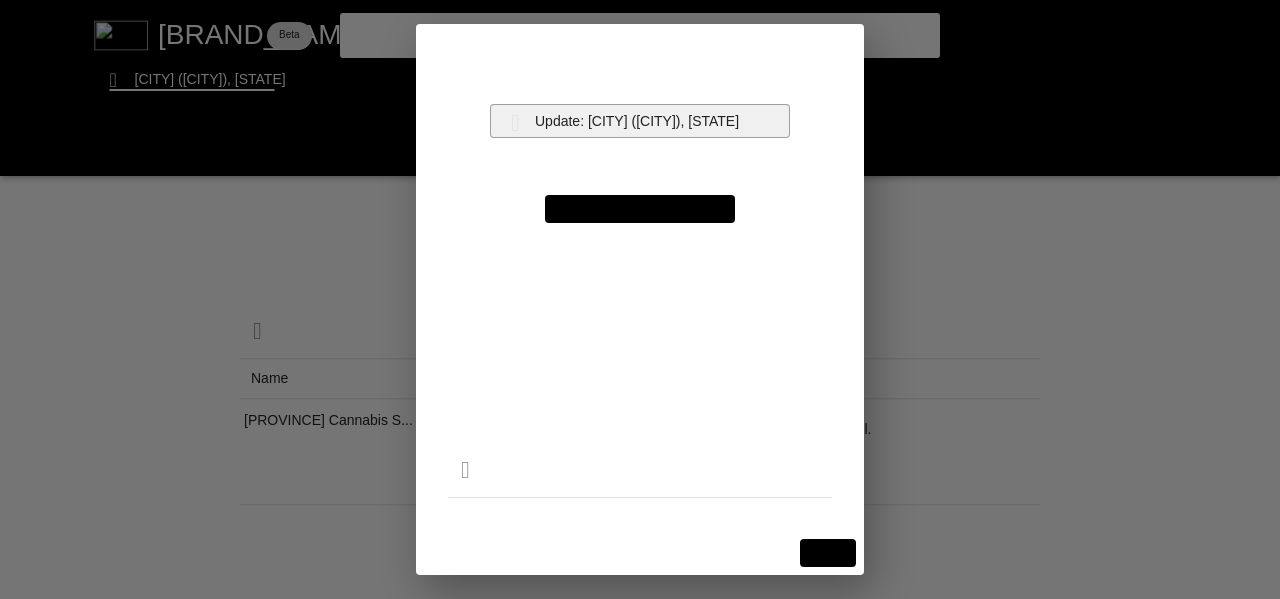 click at bounding box center (640, 299) 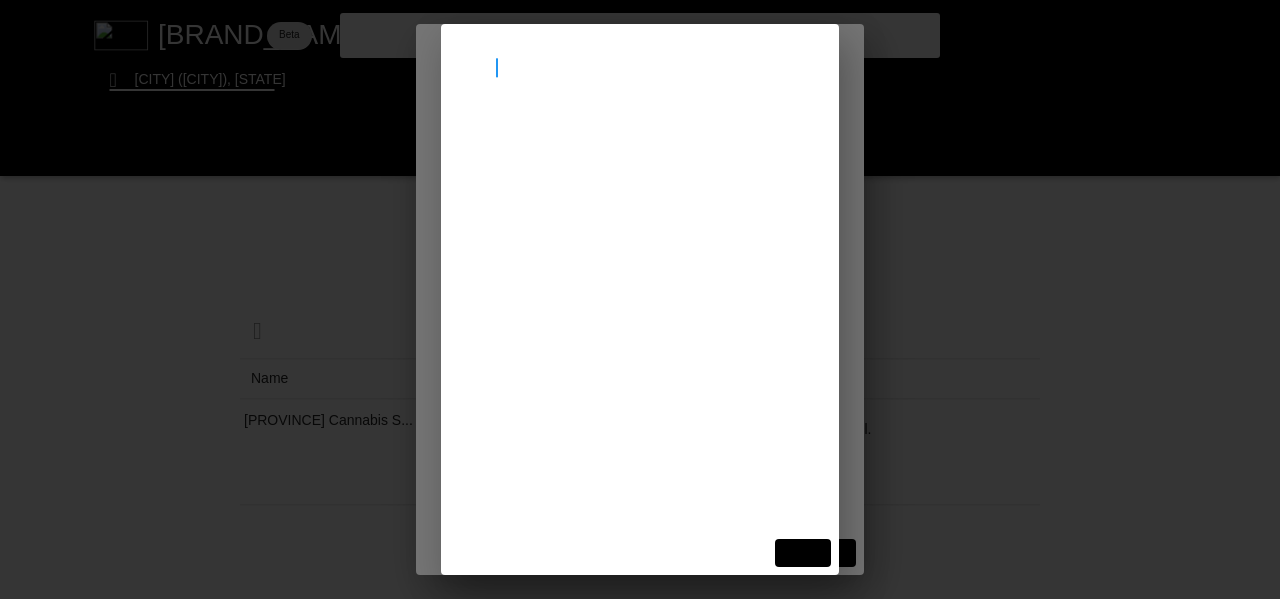 click at bounding box center (640, 299) 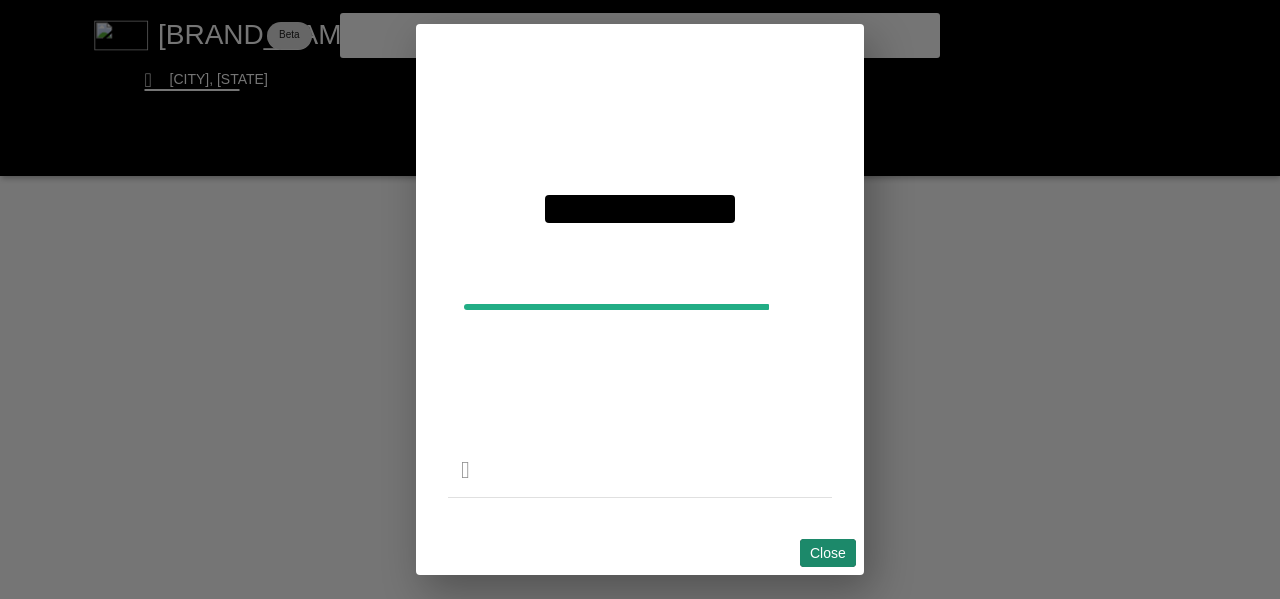 click at bounding box center (640, 299) 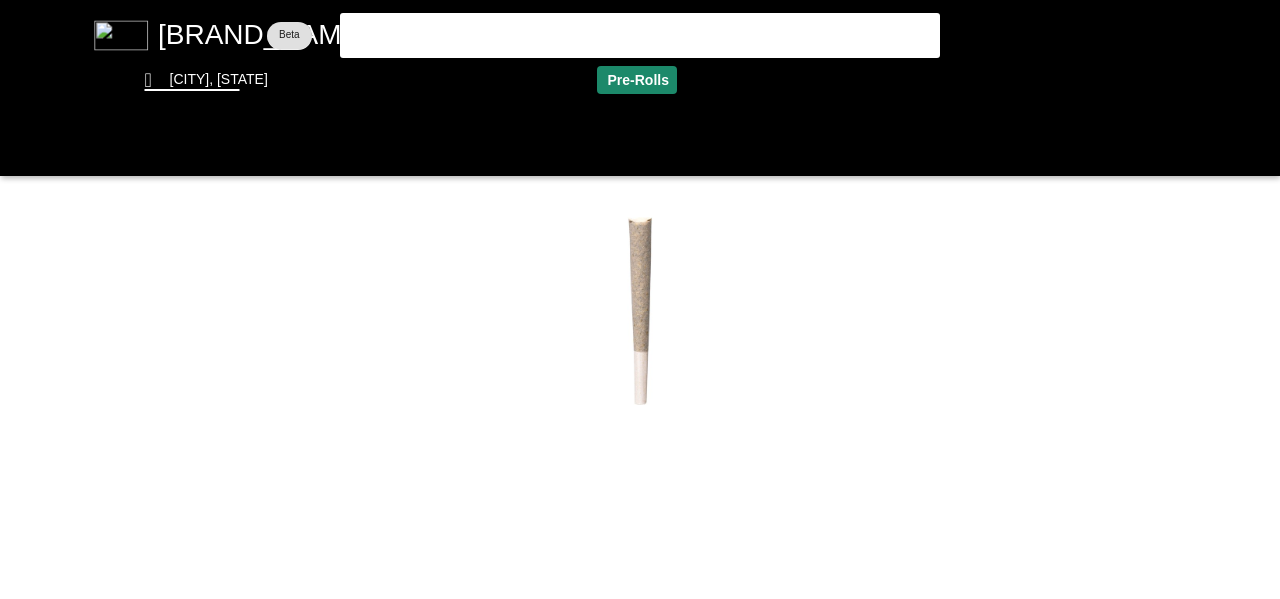 click at bounding box center [640, 299] 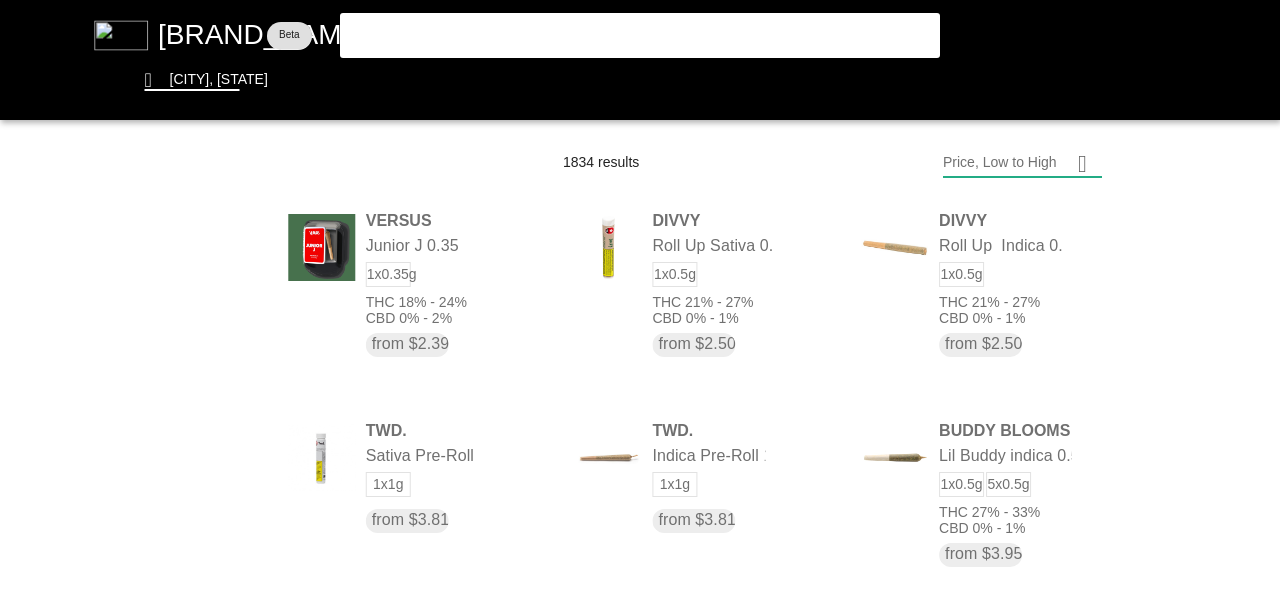 click at bounding box center [640, 299] 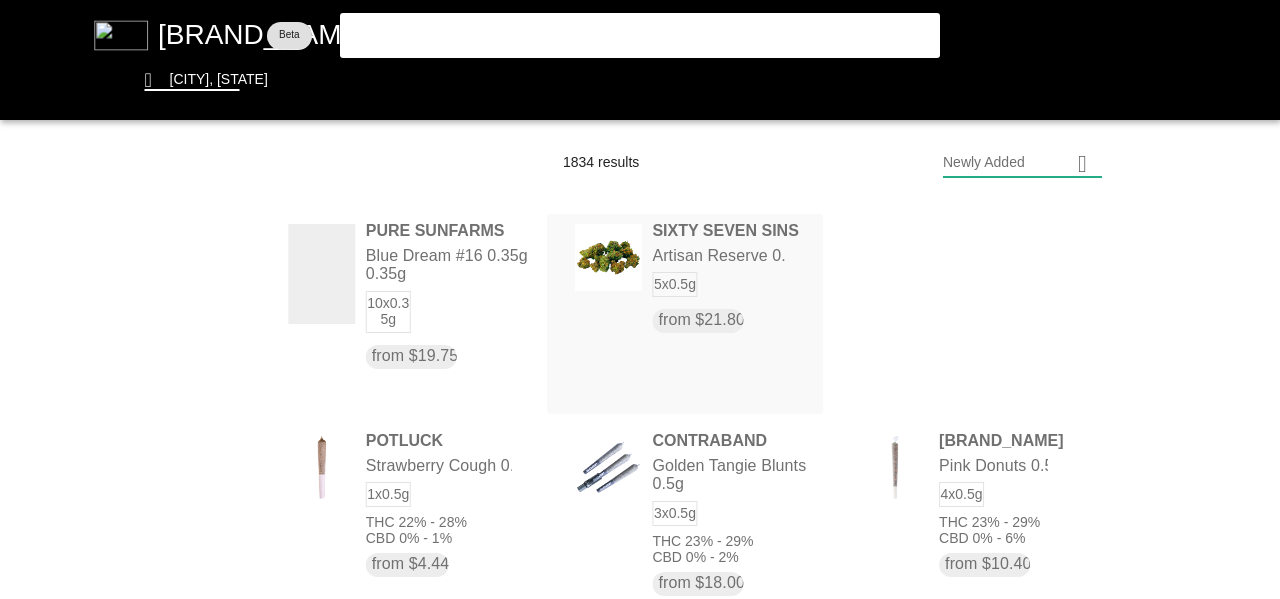 click at bounding box center [640, 299] 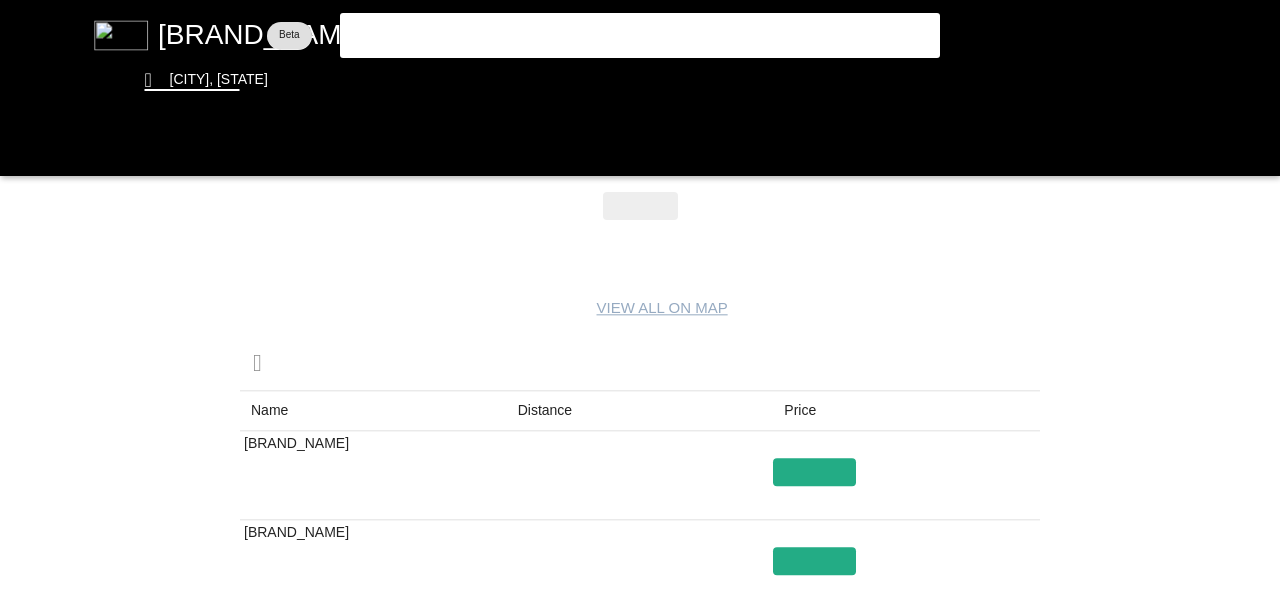 click at bounding box center (640, 299) 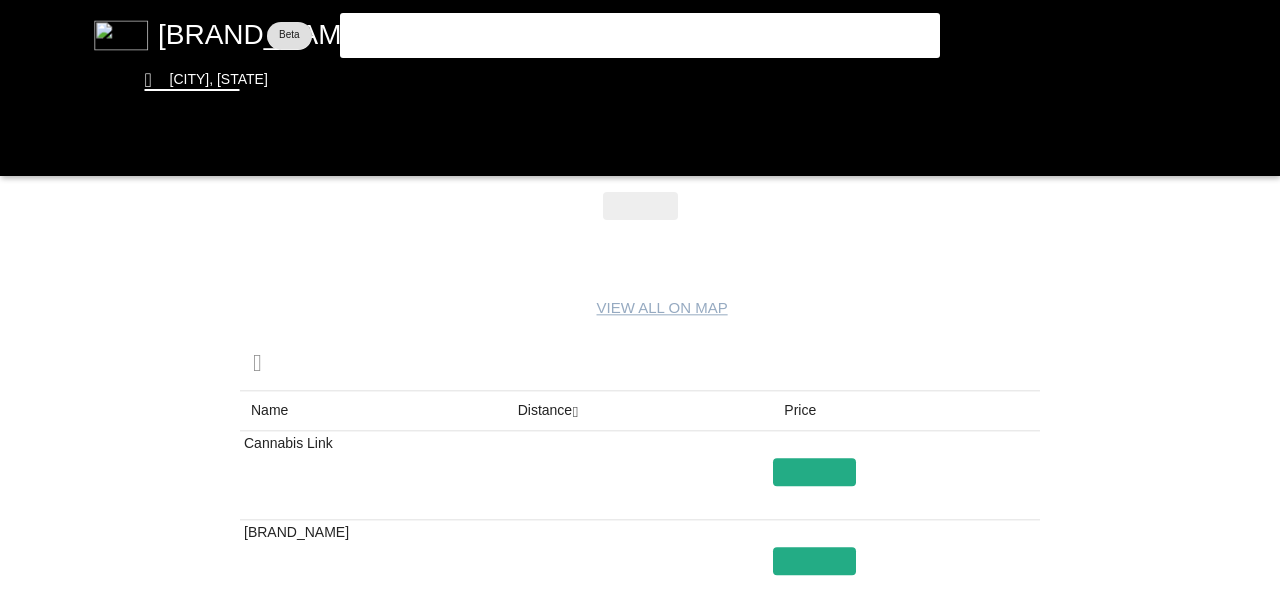 click at bounding box center (640, 299) 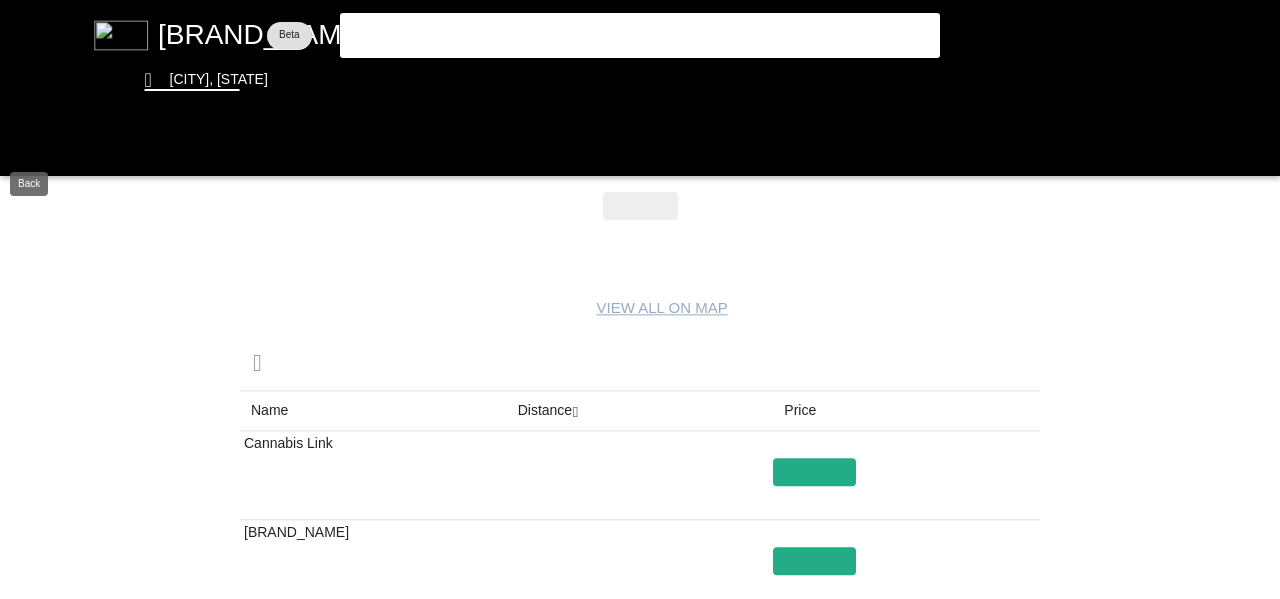 click at bounding box center [640, 299] 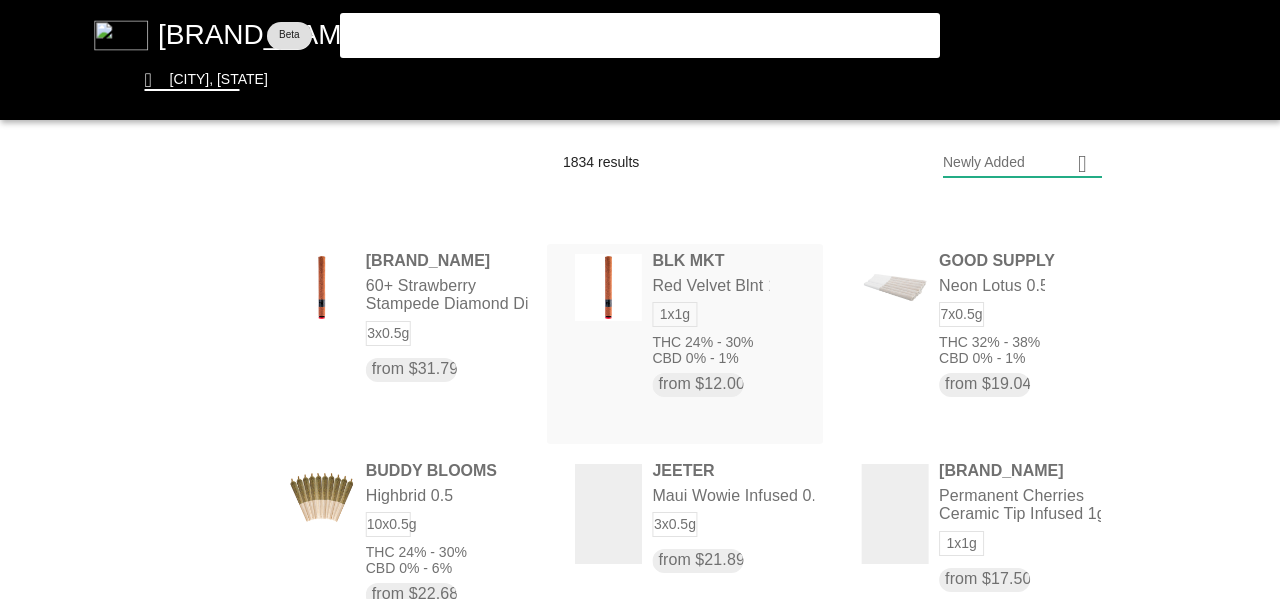 click at bounding box center [640, 299] 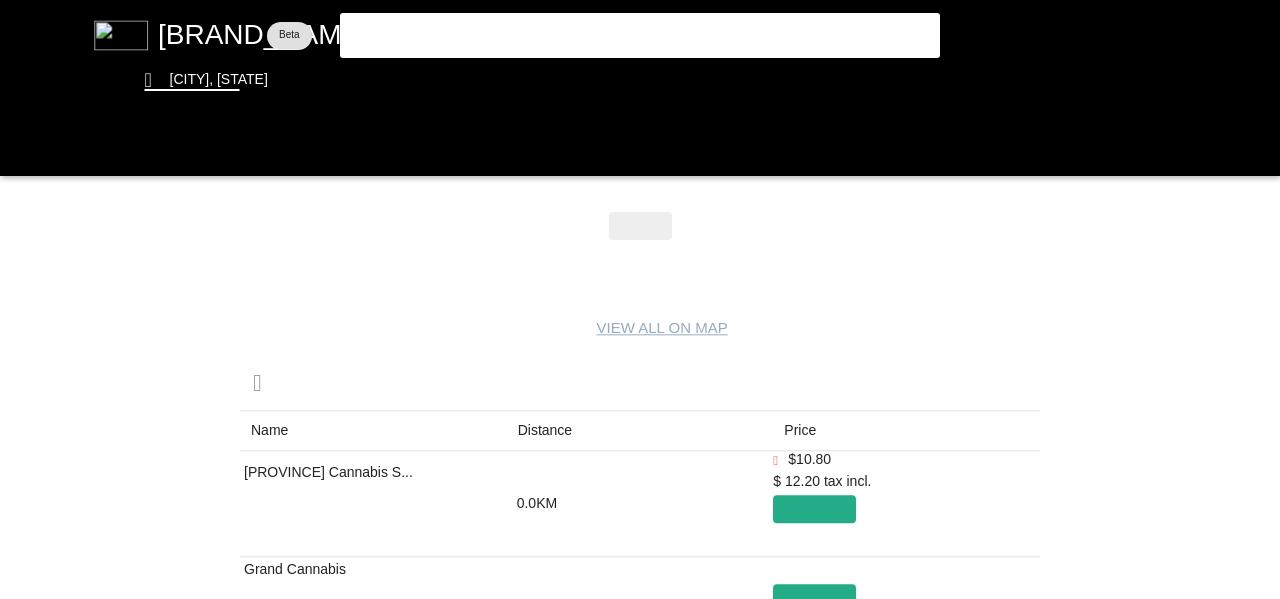 click at bounding box center [640, 299] 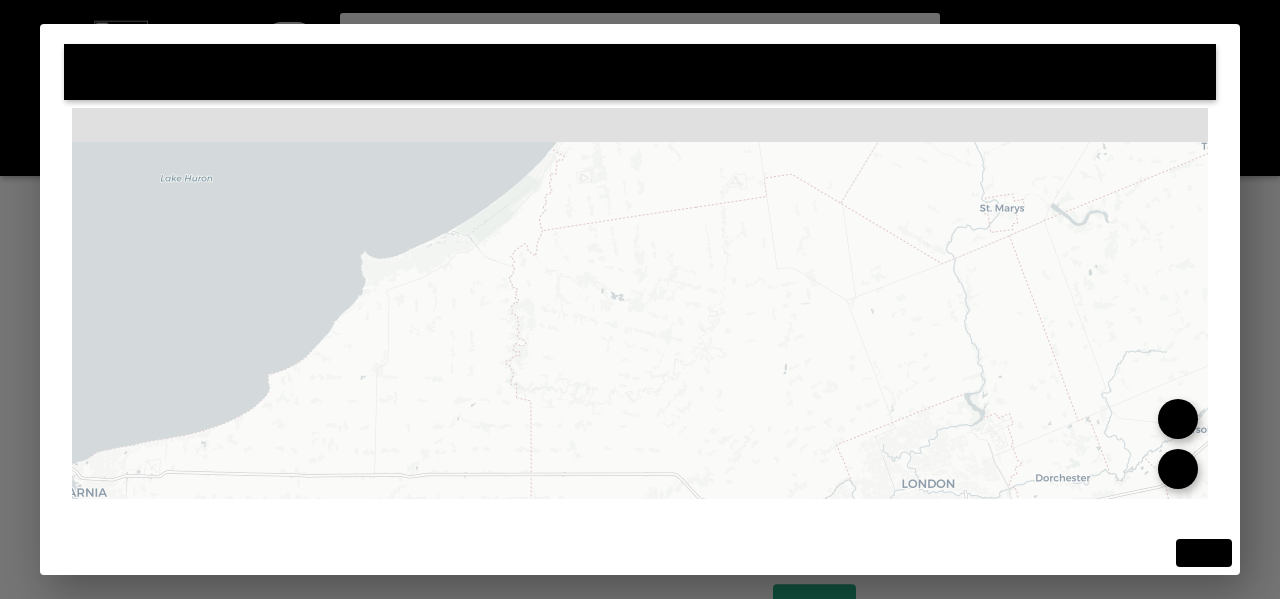 drag, startPoint x: 469, startPoint y: 237, endPoint x: 764, endPoint y: 416, distance: 345.05942 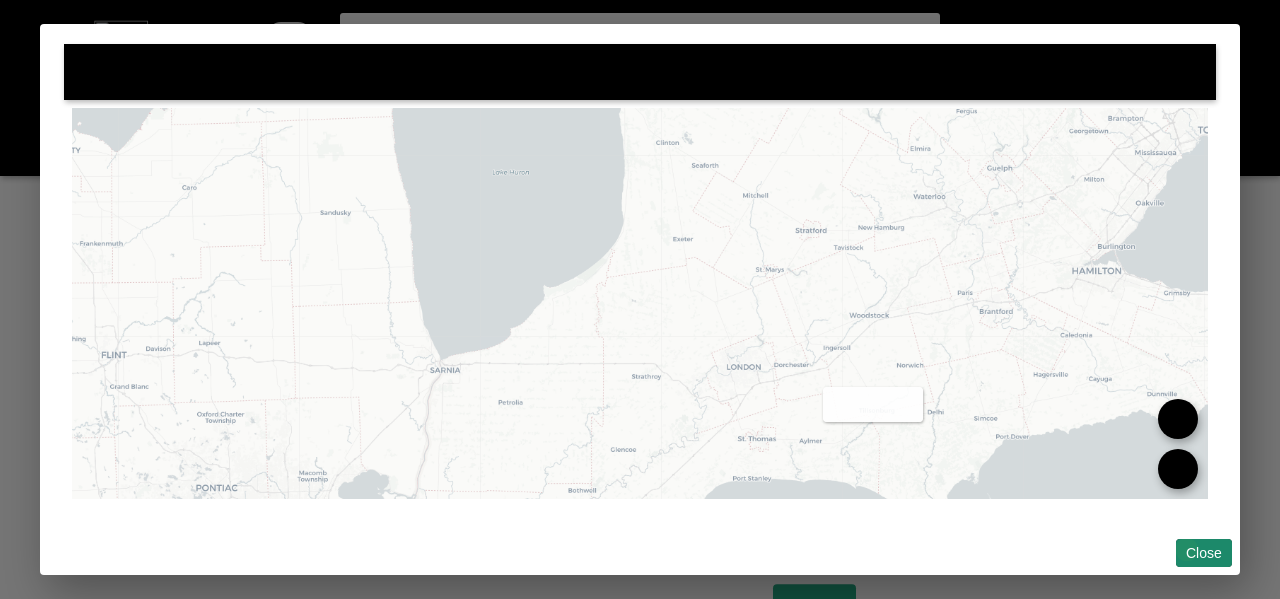 click at bounding box center (640, 299) 